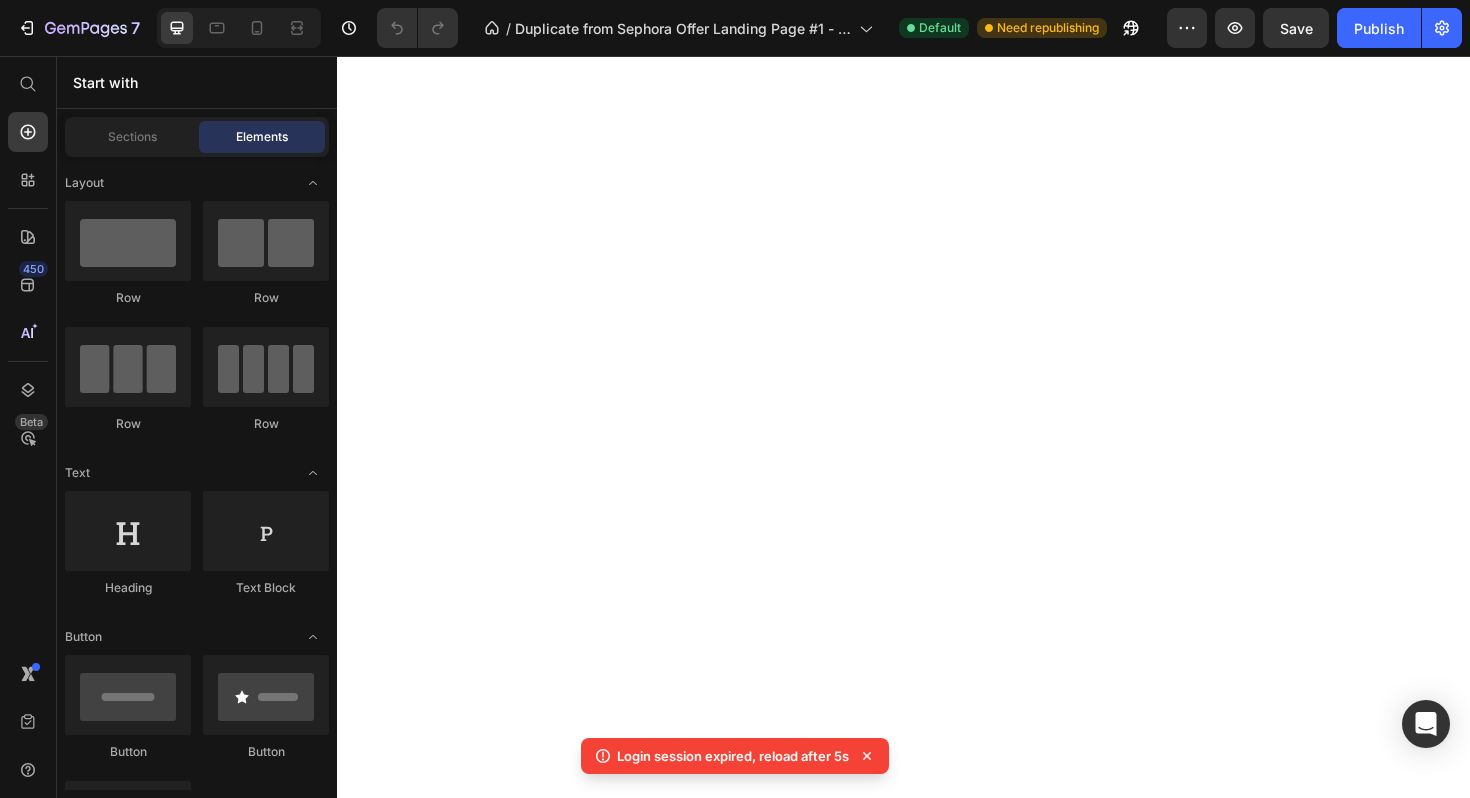 scroll, scrollTop: 0, scrollLeft: 0, axis: both 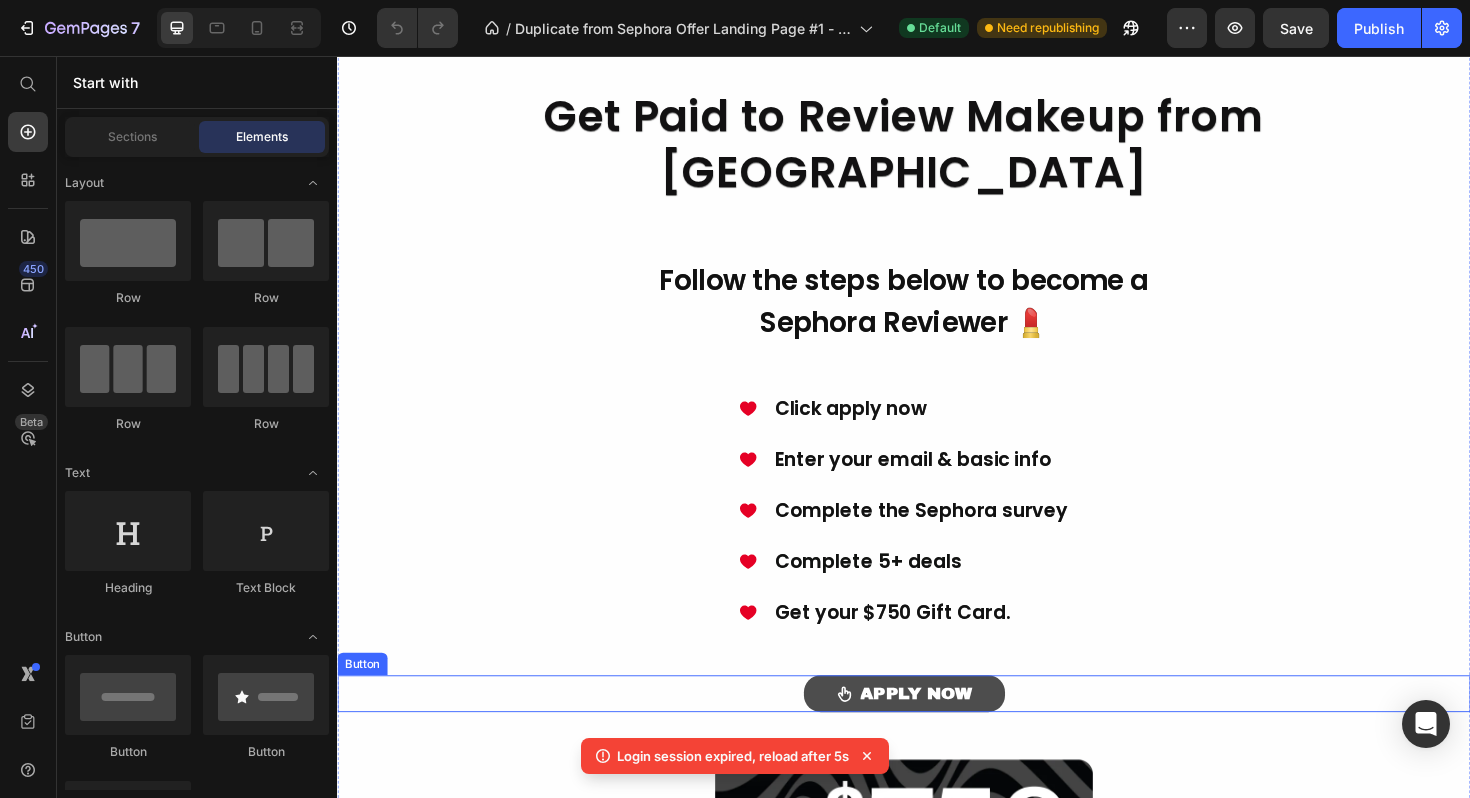 click 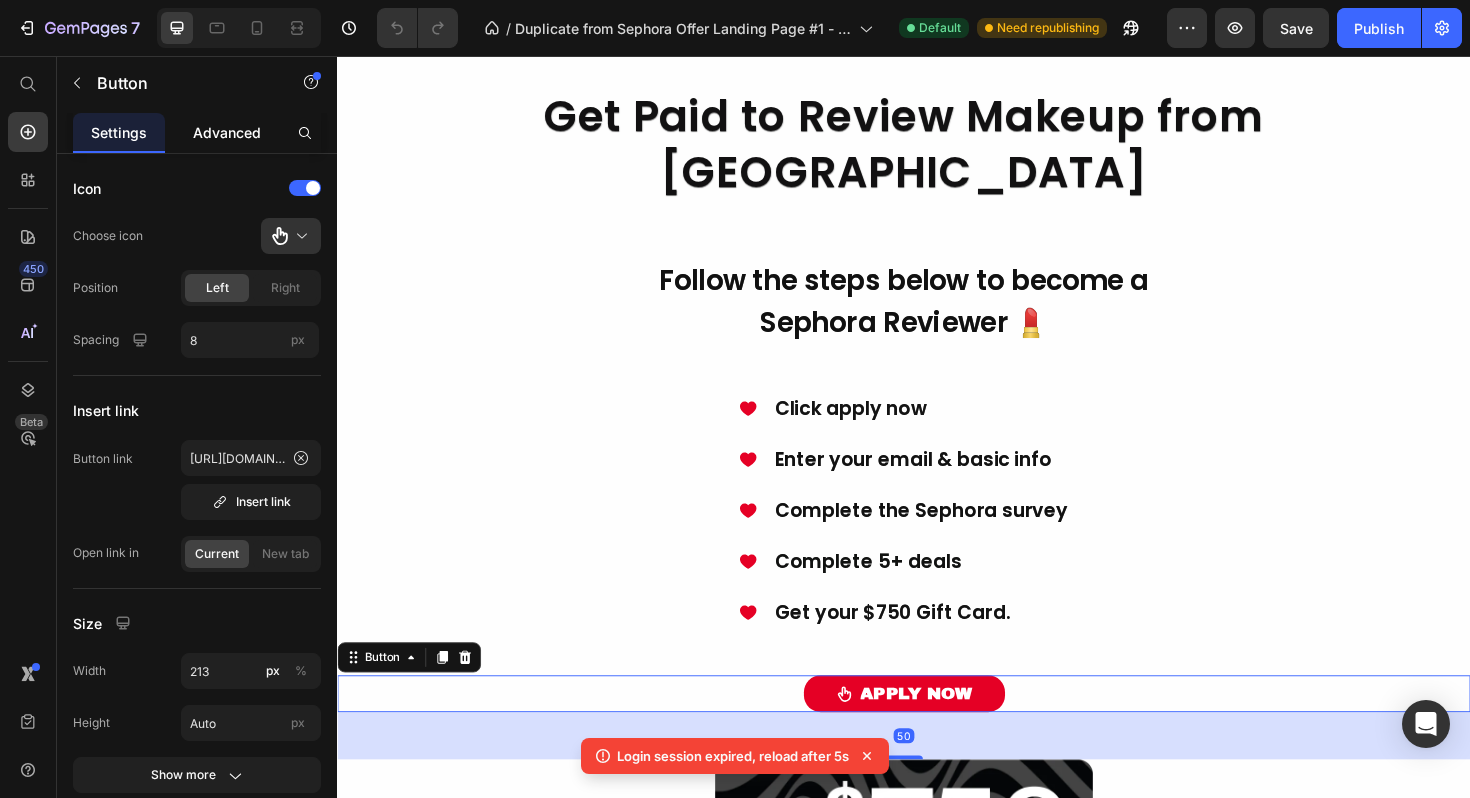 click on "Advanced" at bounding box center (227, 132) 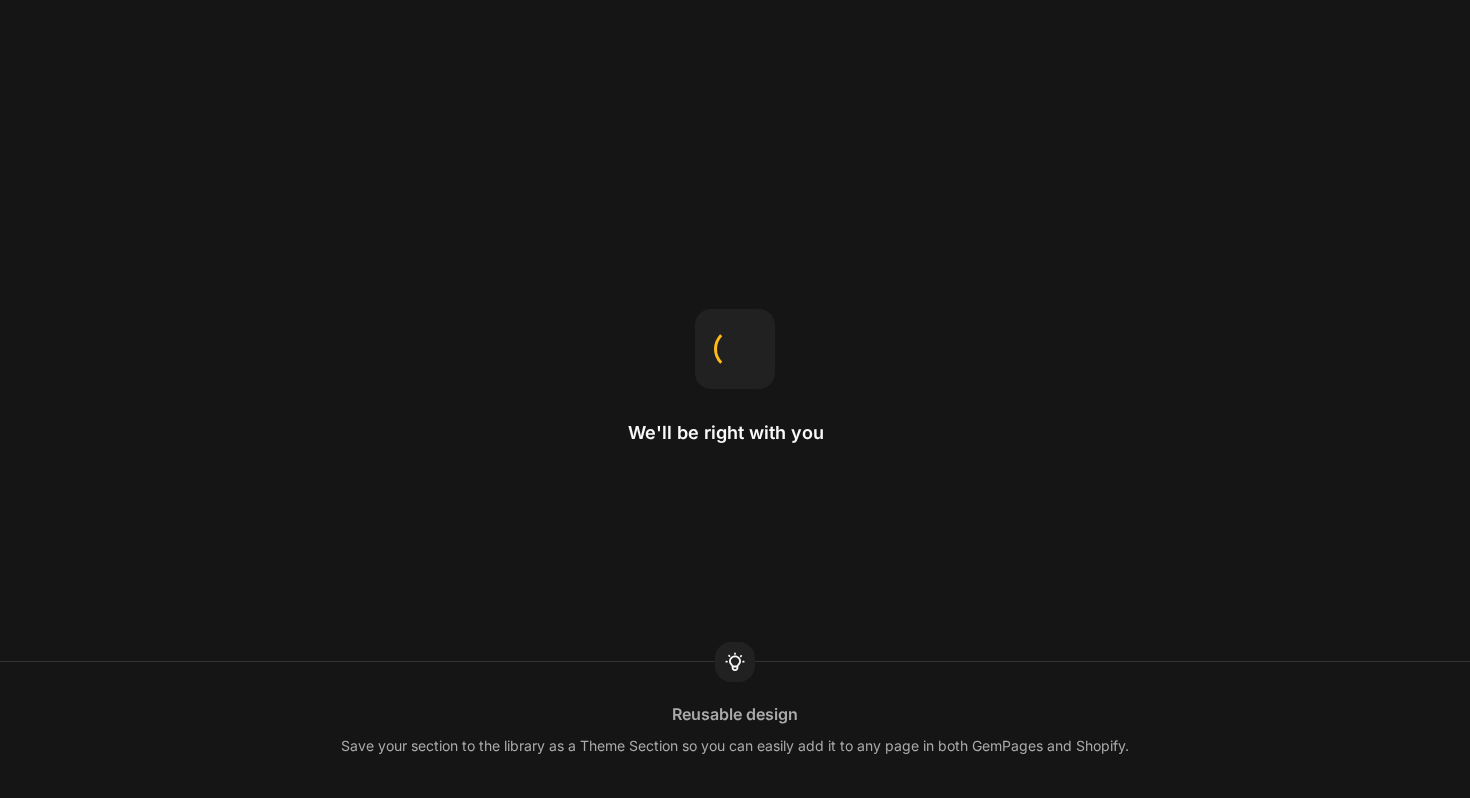 scroll, scrollTop: 0, scrollLeft: 0, axis: both 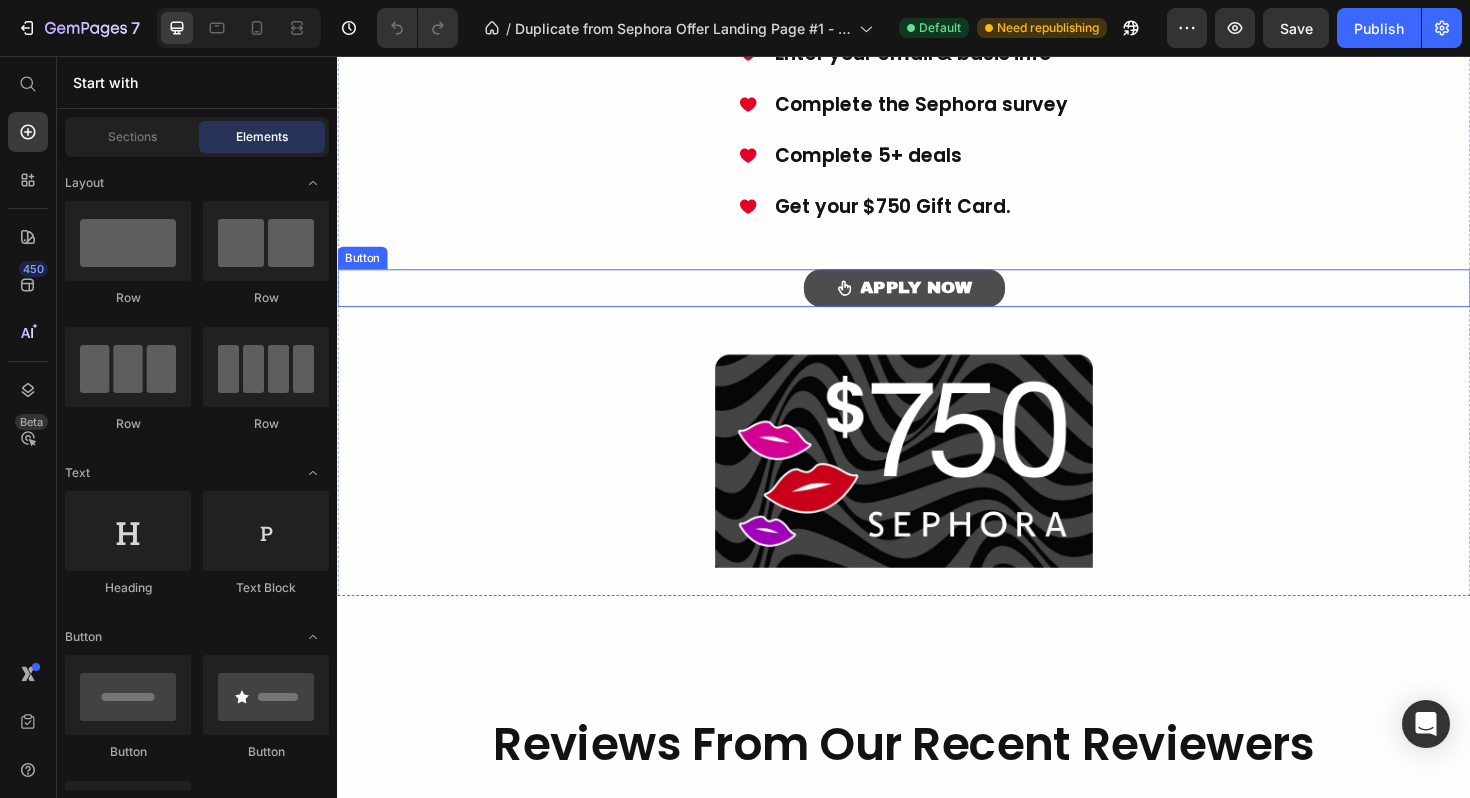 click on "APPLY NOW" at bounding box center (937, 301) 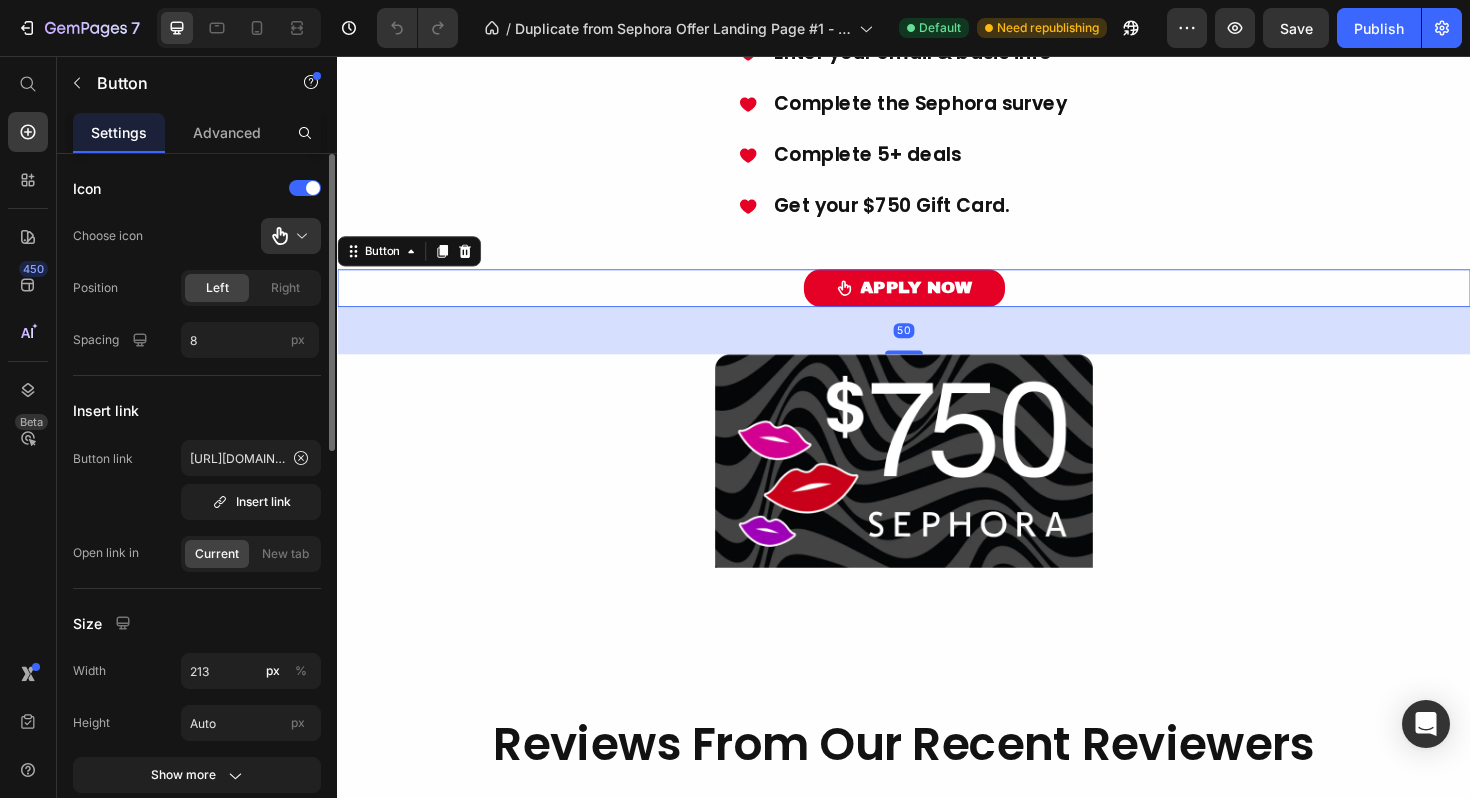 scroll, scrollTop: 3, scrollLeft: 0, axis: vertical 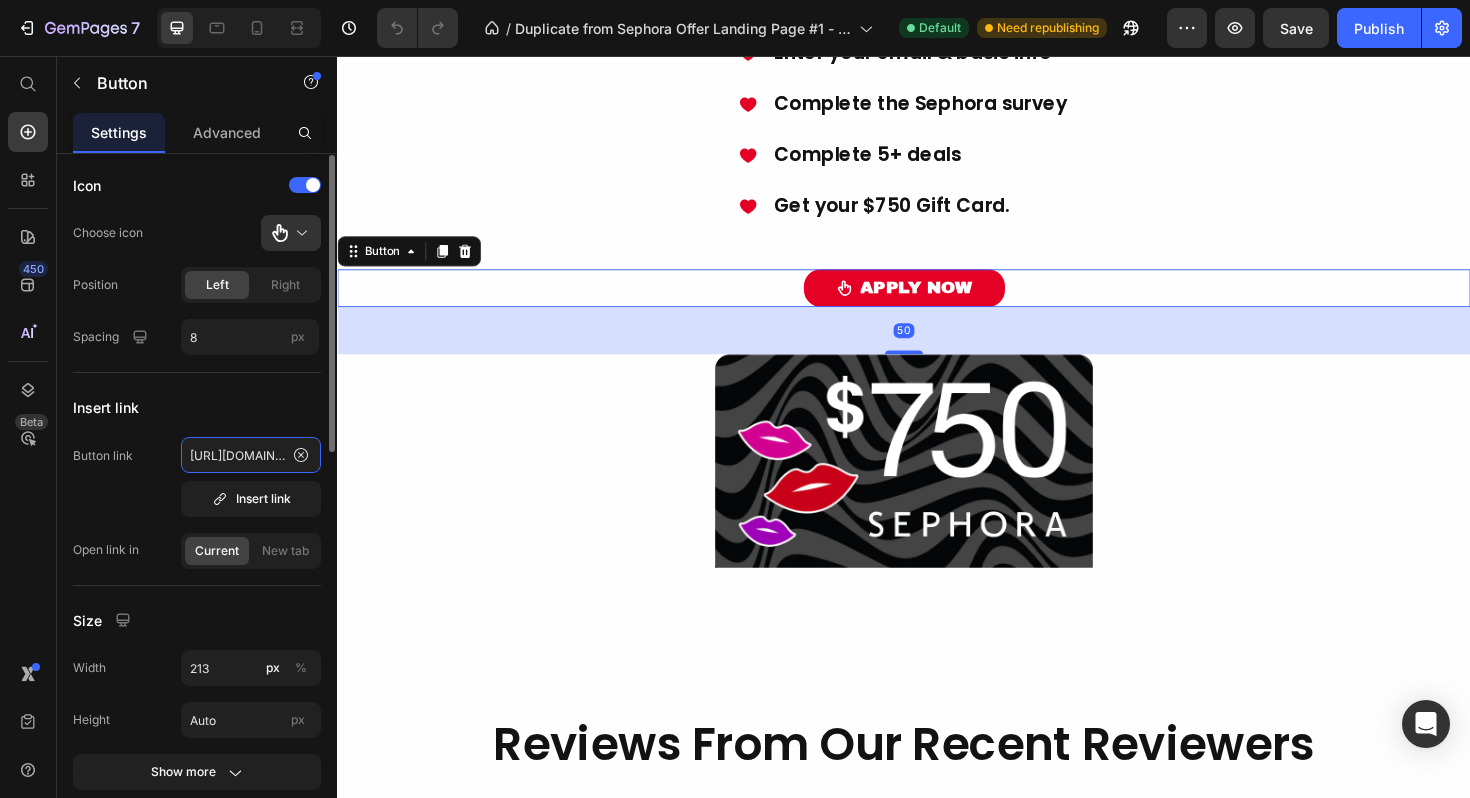 click on "[URL][DOMAIN_NAME]" 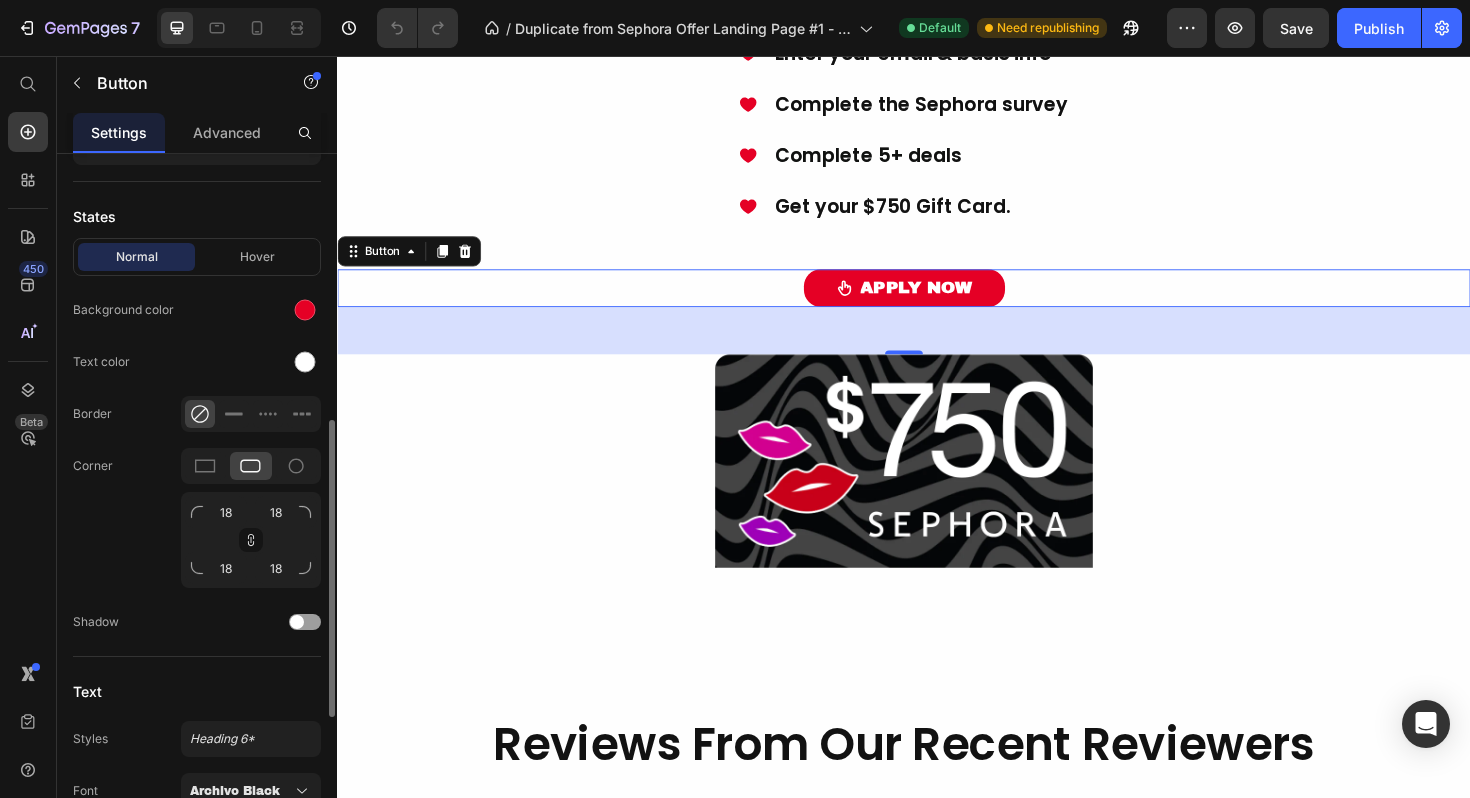 scroll, scrollTop: 953, scrollLeft: 0, axis: vertical 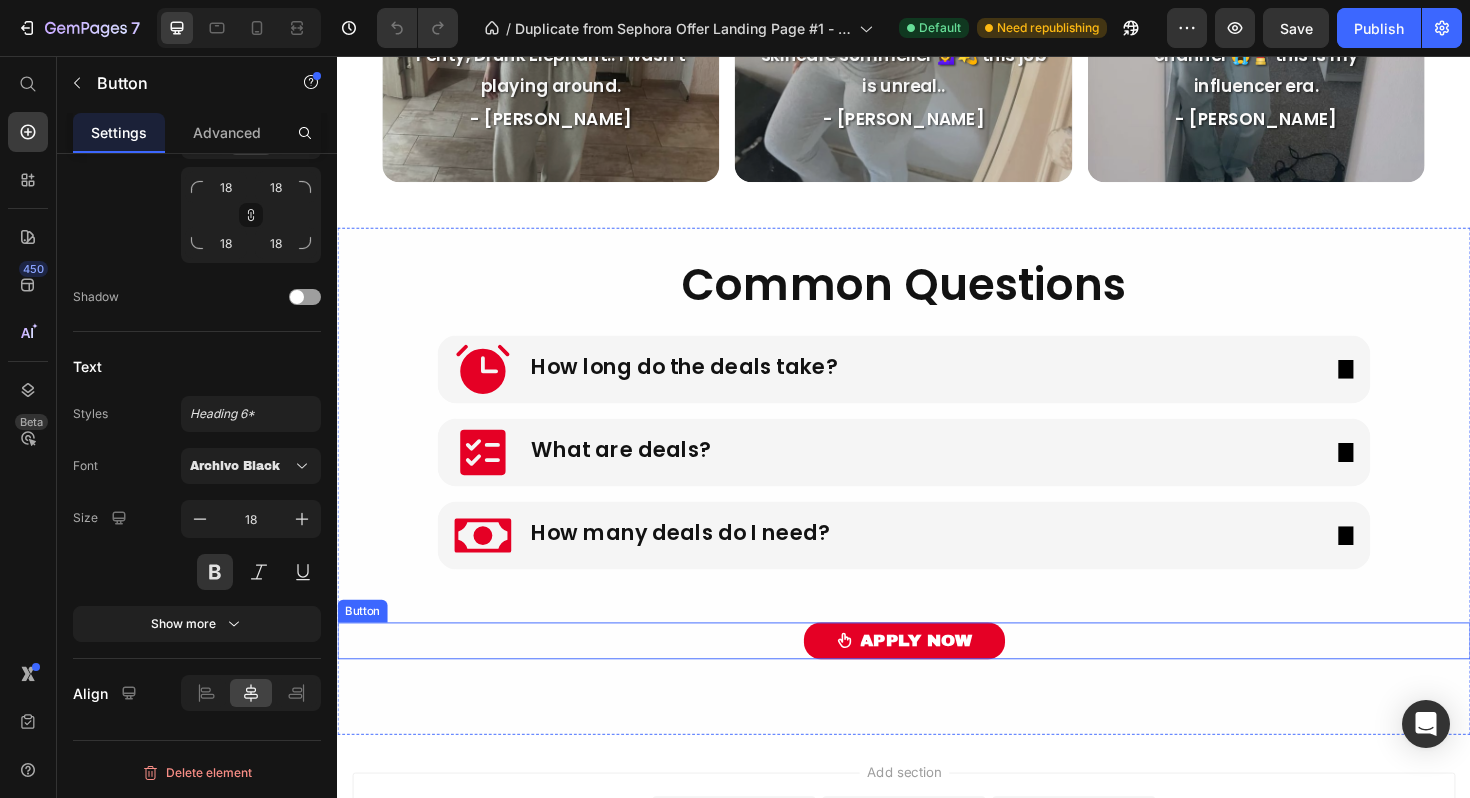 click on "APPLY NOW Button" at bounding box center [937, 675] 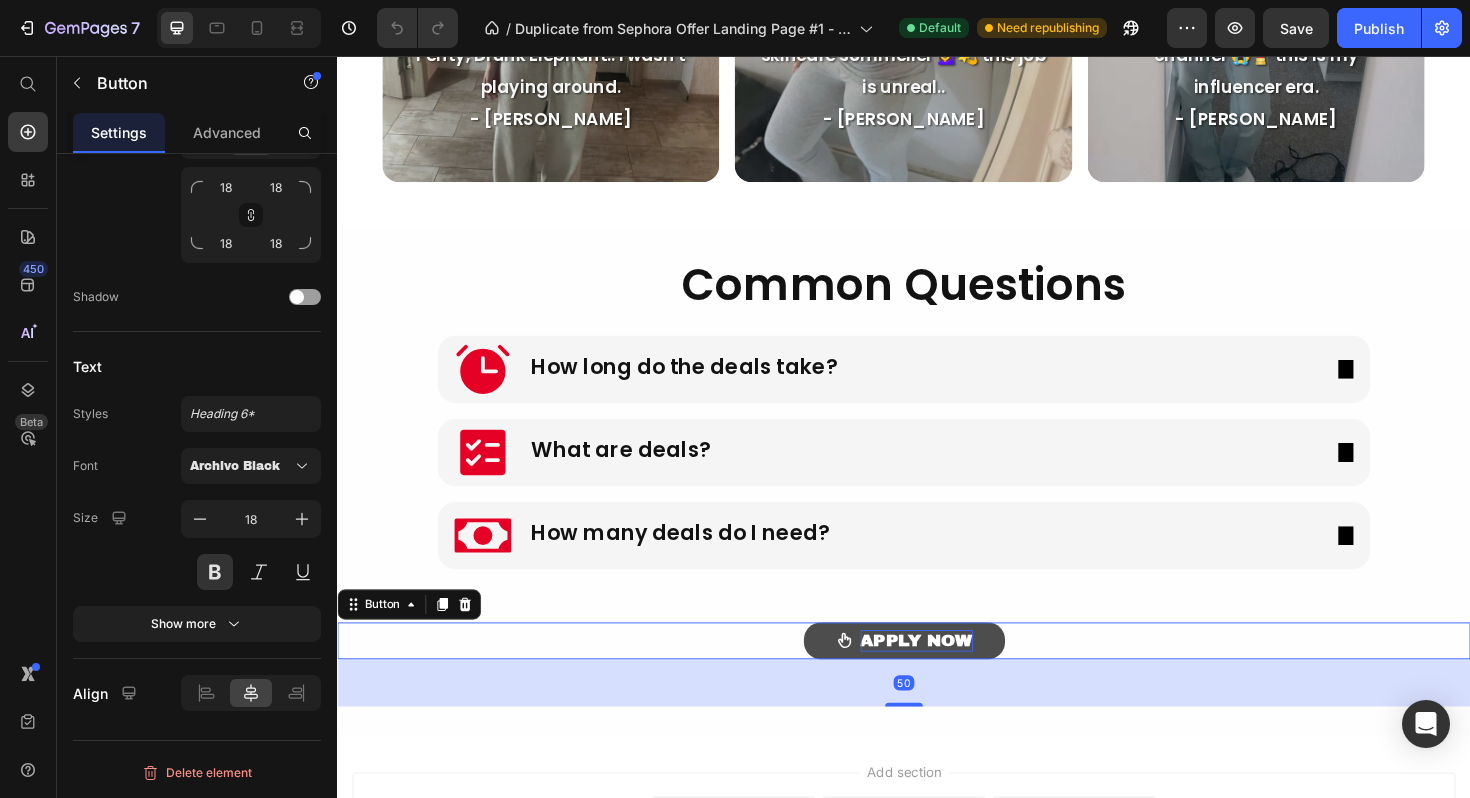 click on "APPLY NOW" at bounding box center (950, 675) 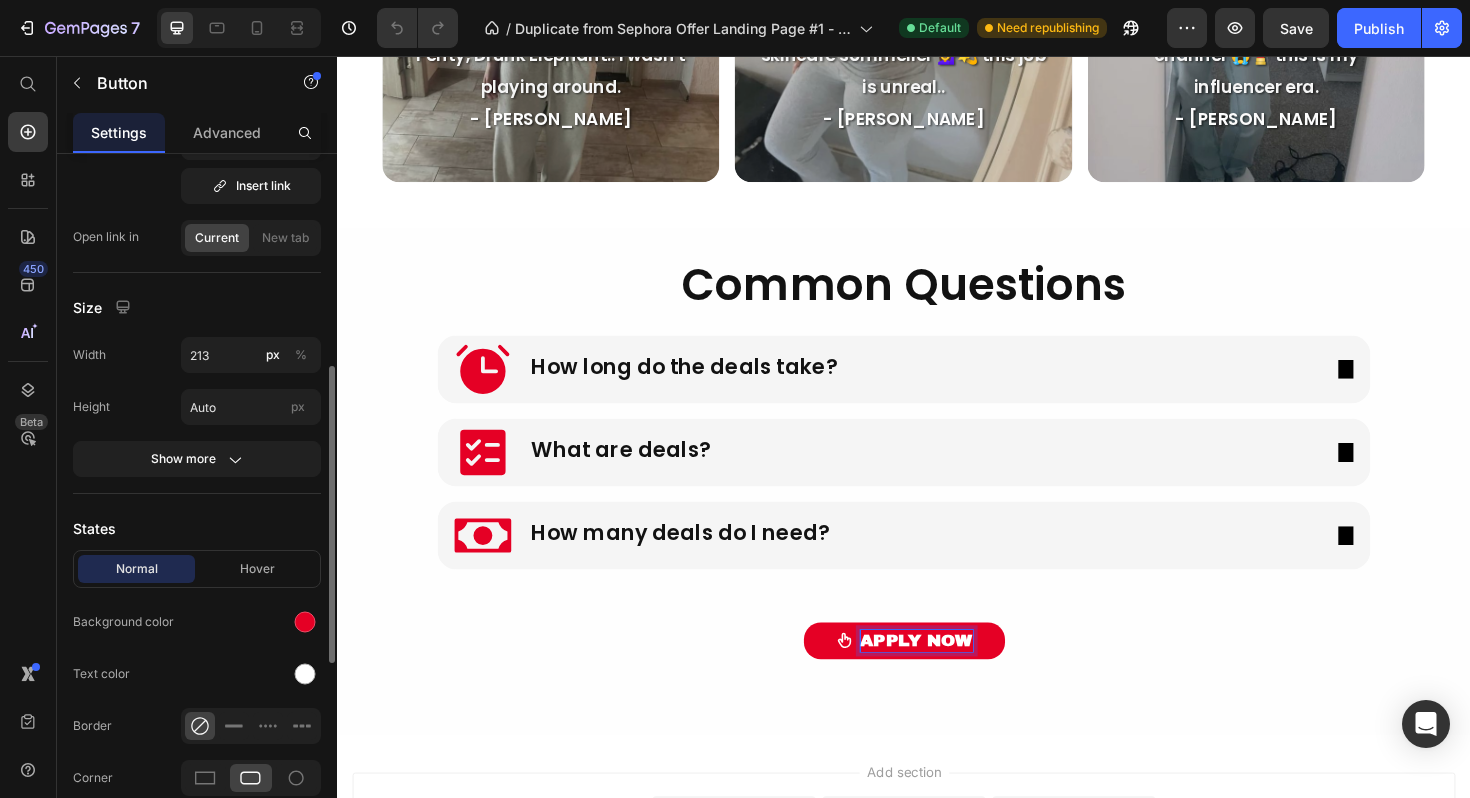 scroll, scrollTop: 87, scrollLeft: 0, axis: vertical 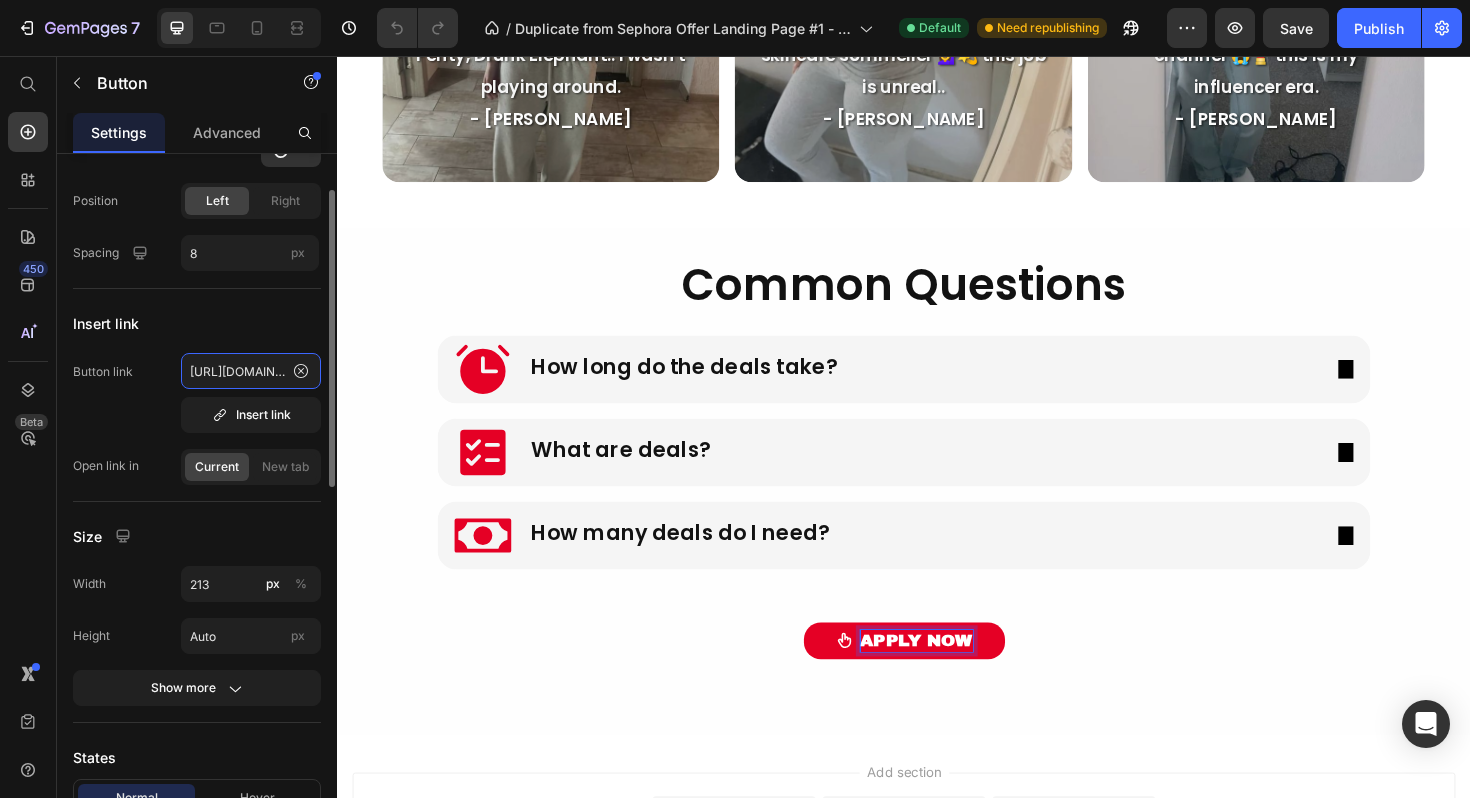 click on "https://rewarrdsgiant.com/aff_c?offer_id=163&aff_id=29146" 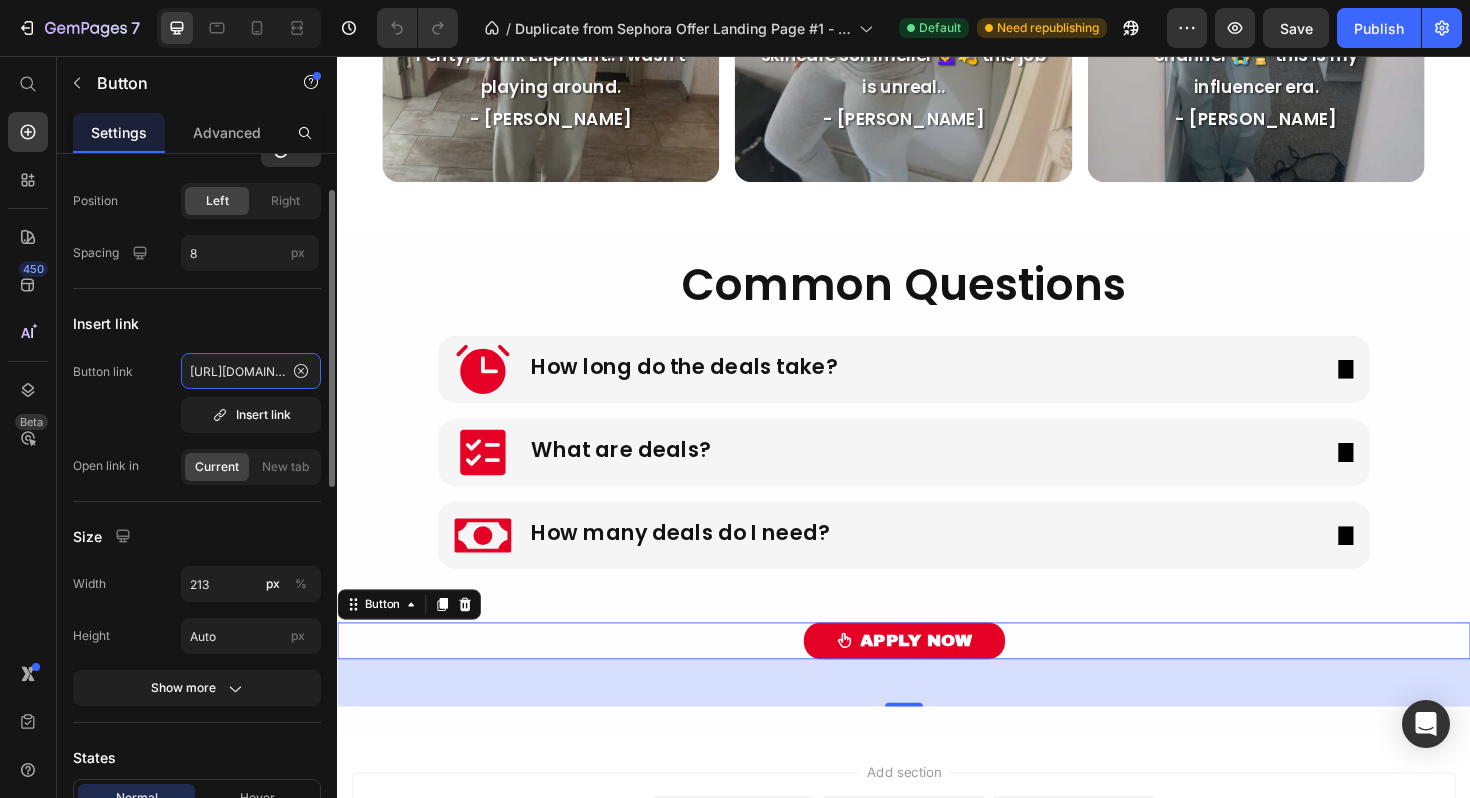 click on "https://rewarrdsgiant.com/aff_c?offer_id=163&aff_id=29146" 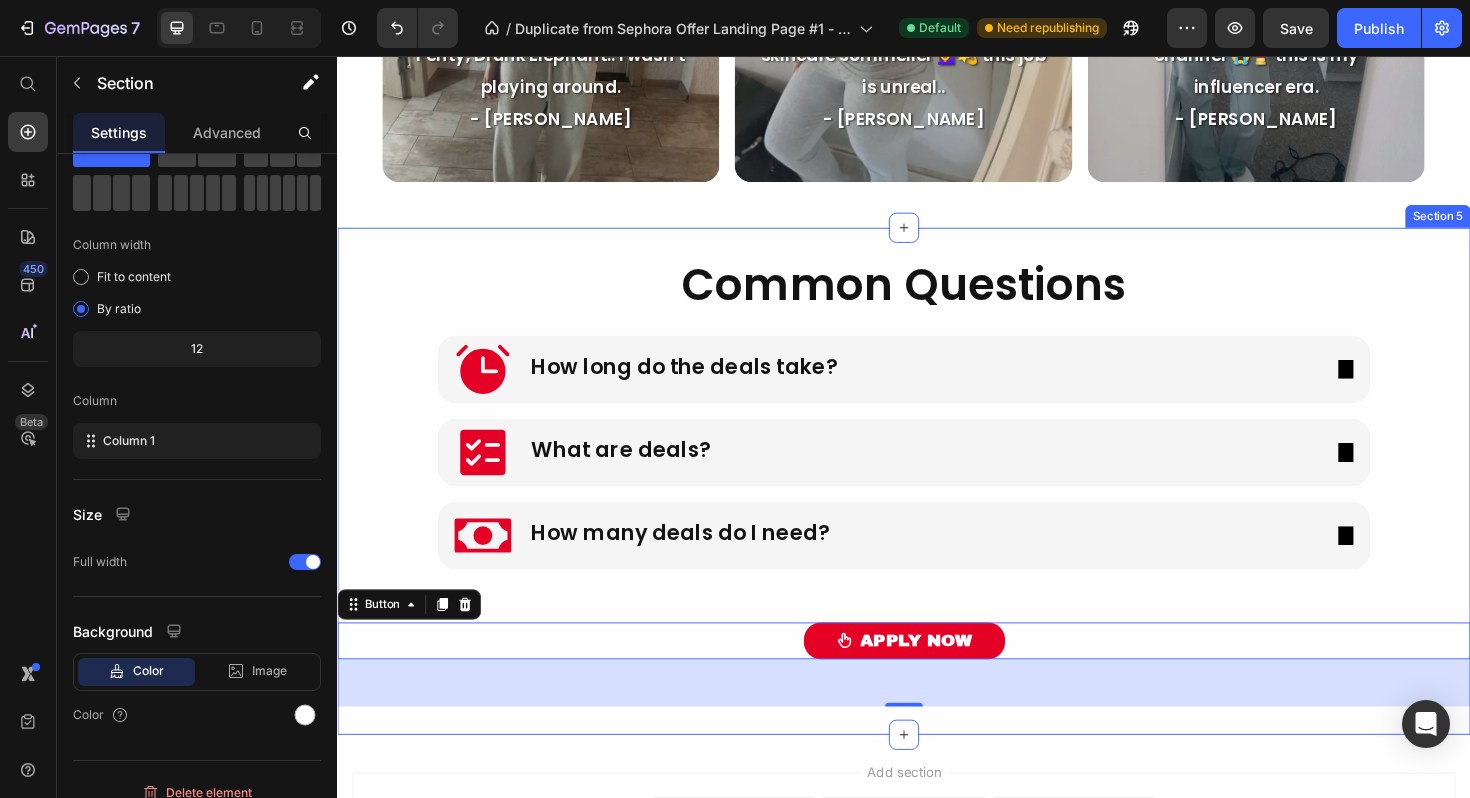 click on "Common Questions Heading Common Questions Heading Yes
How long do the deals take? Yes
What are deals? Yes
How many deals do I need? Accordion Row Row Common Questions Heading Yes
How long do the deals take? Yes
What are deals? Yes
How many deals do I need? Accordion
APPLY NOW Button   50 Section 5" at bounding box center (937, 506) 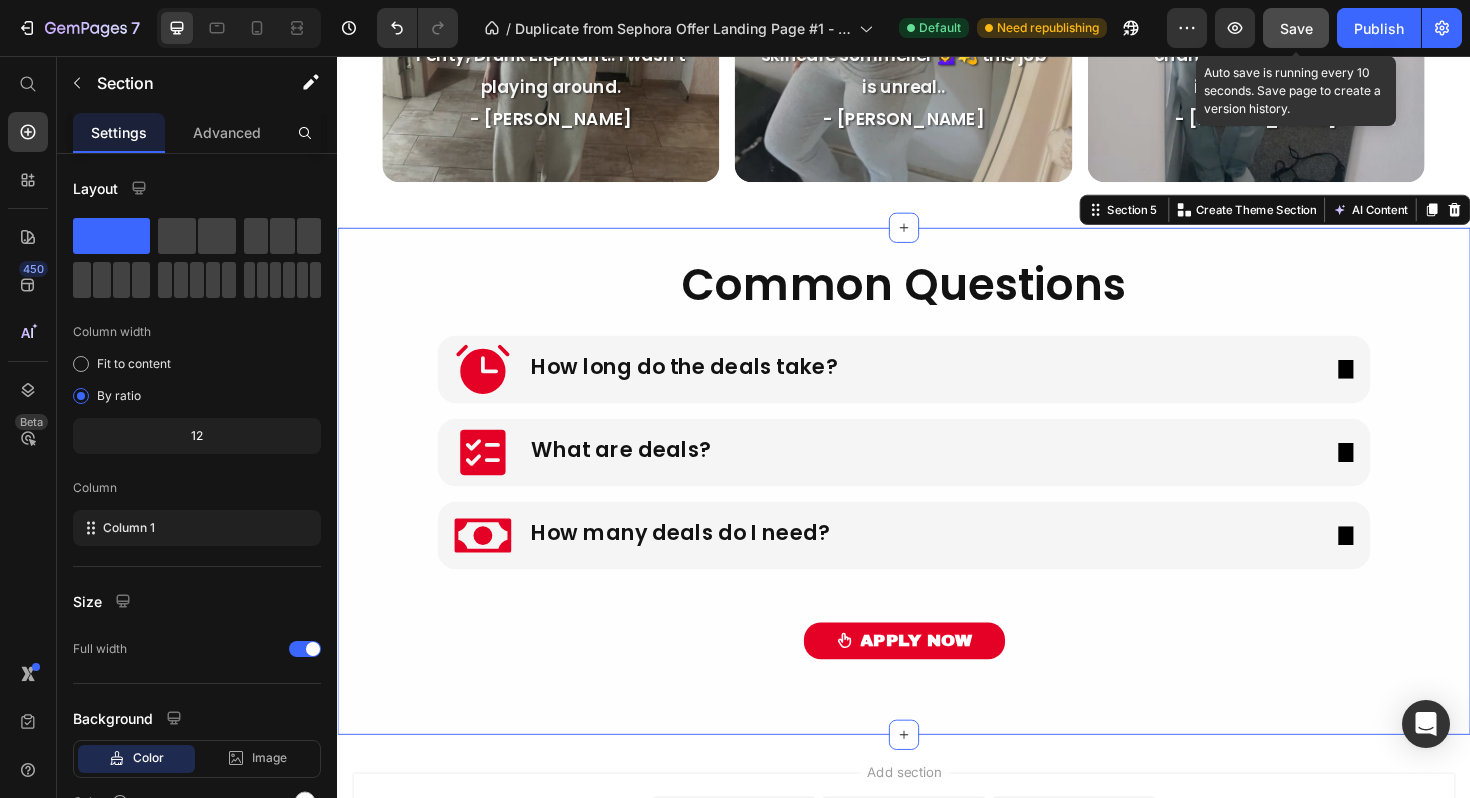click on "Save" at bounding box center (1296, 28) 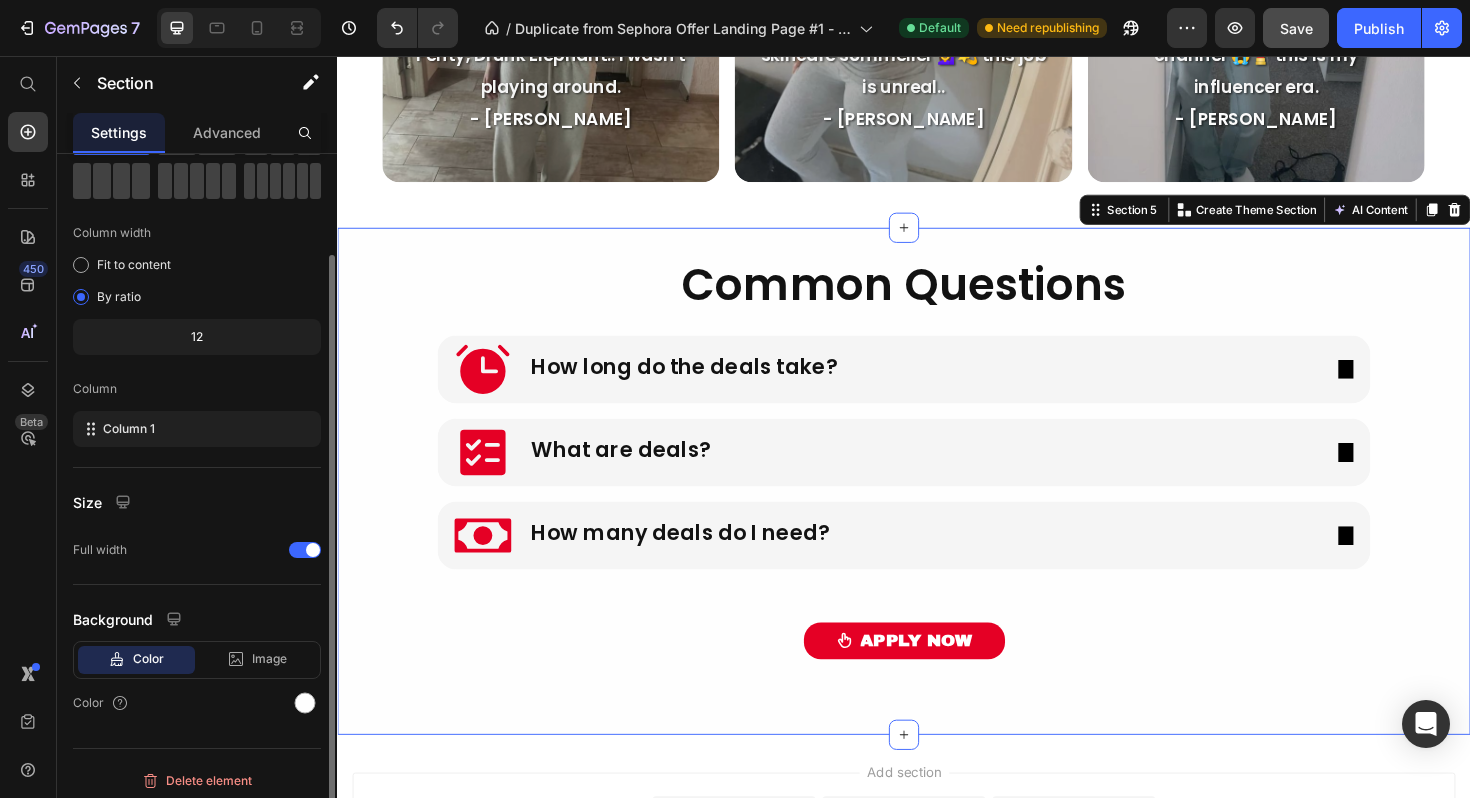 scroll, scrollTop: 107, scrollLeft: 0, axis: vertical 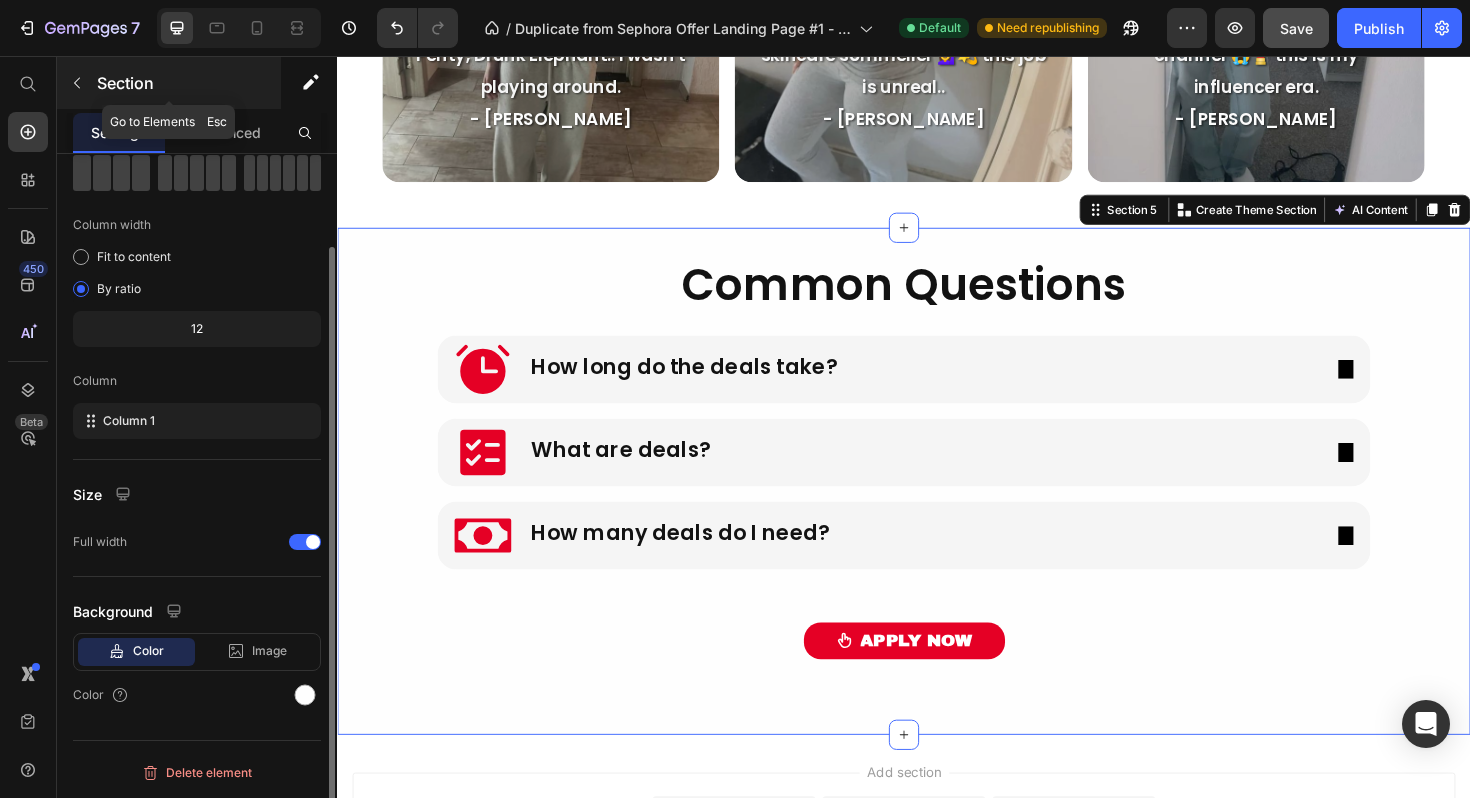 click 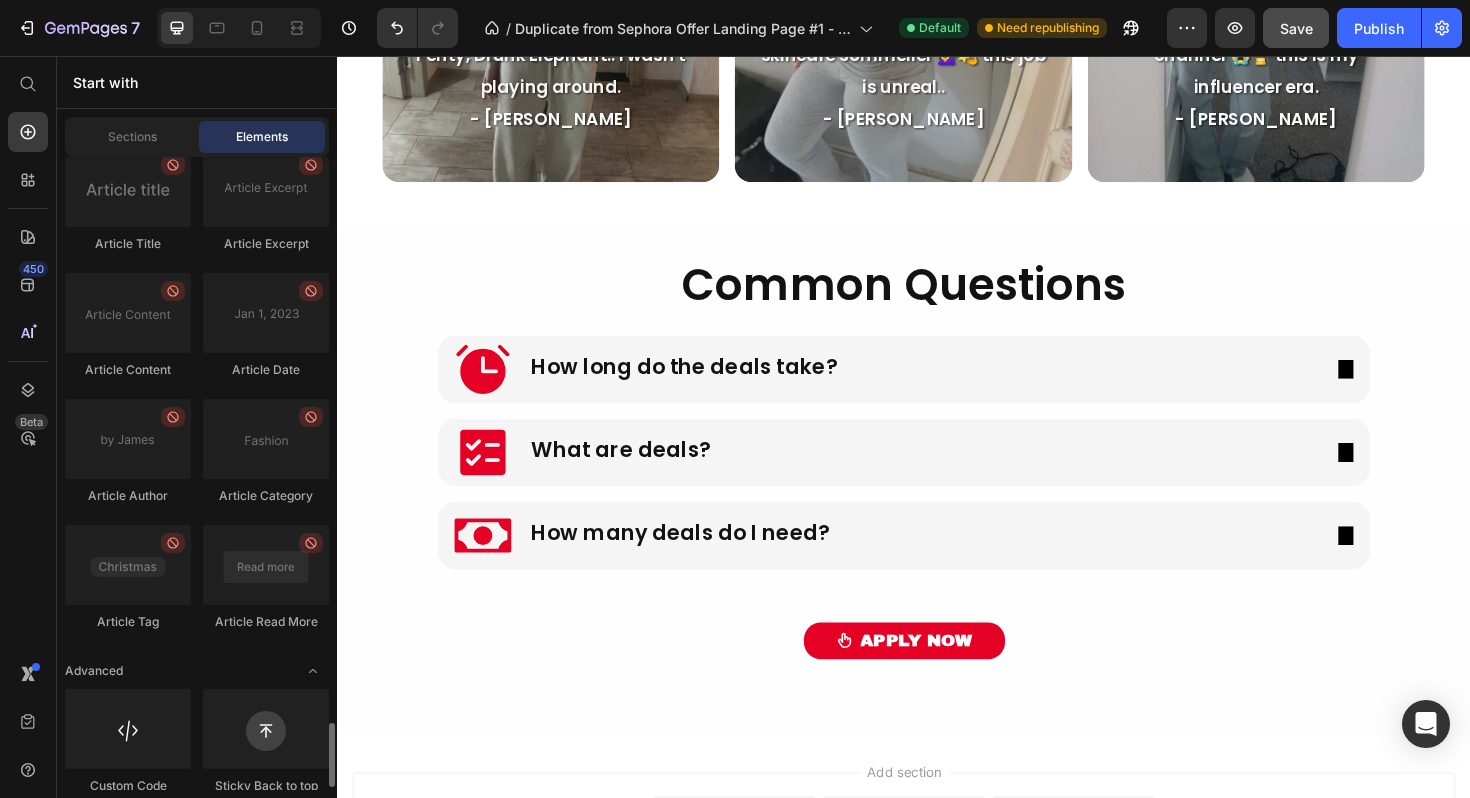 scroll, scrollTop: 5533, scrollLeft: 0, axis: vertical 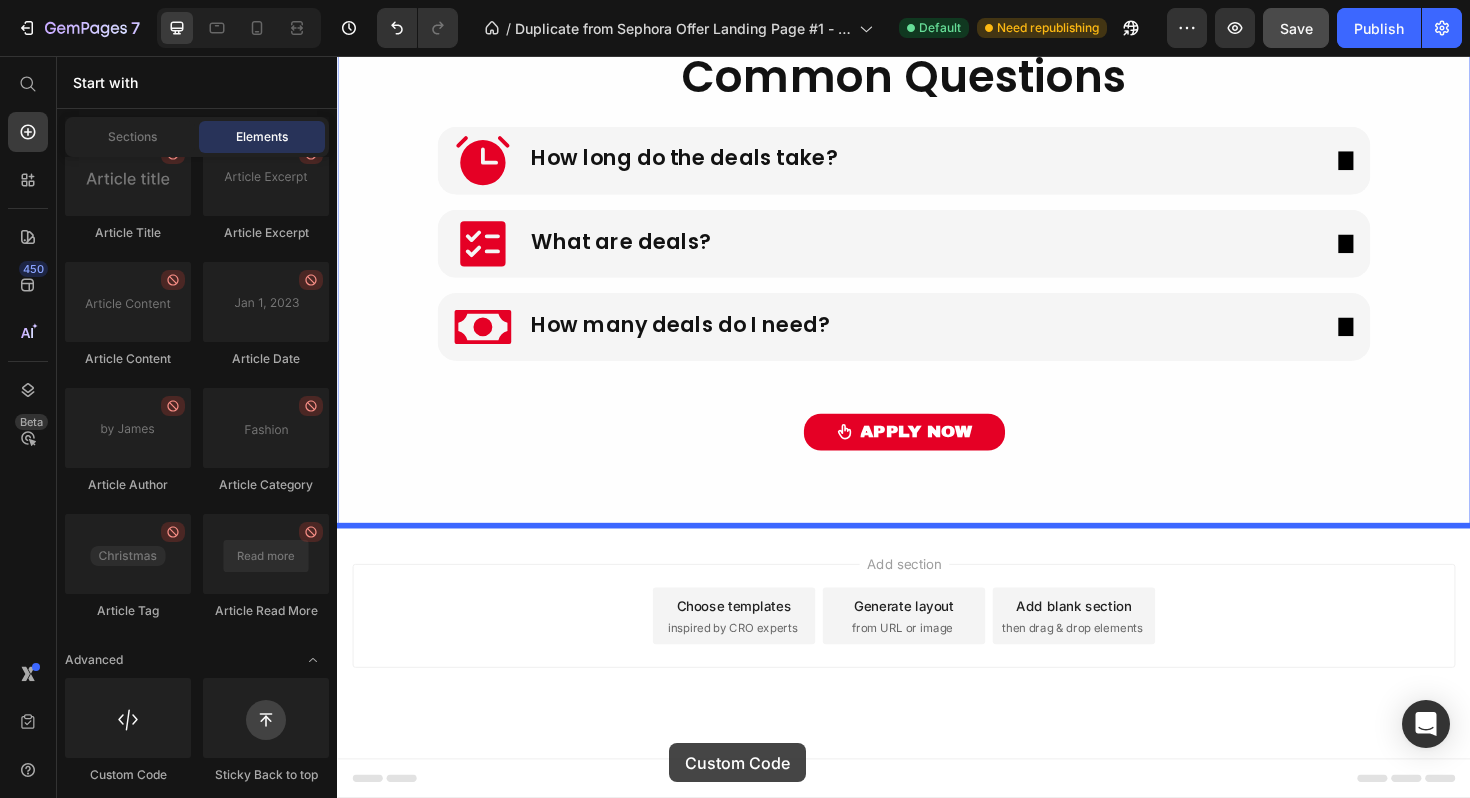 drag, startPoint x: 475, startPoint y: 788, endPoint x: 756, endPoint y: 794, distance: 281.06406 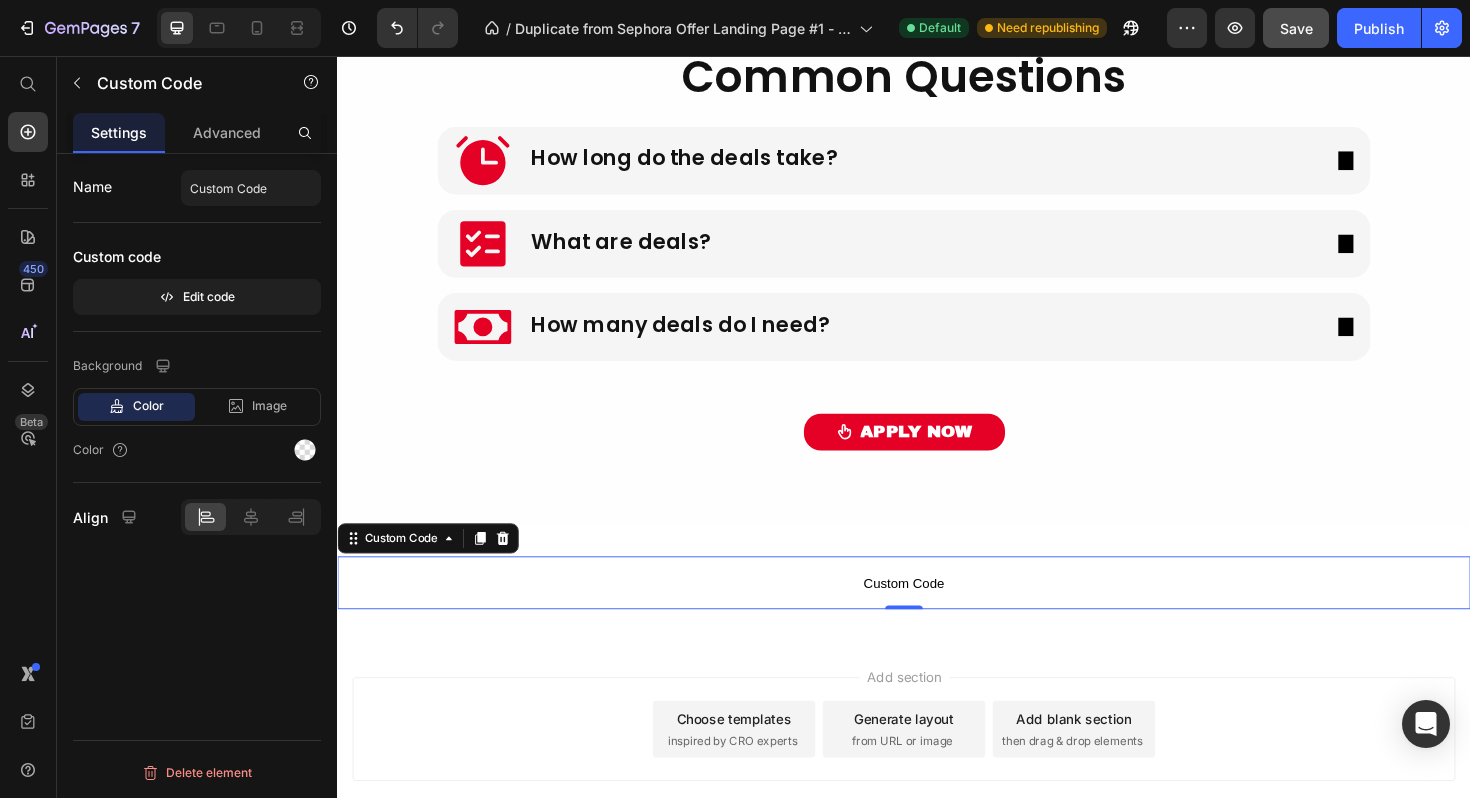 scroll, scrollTop: 0, scrollLeft: 0, axis: both 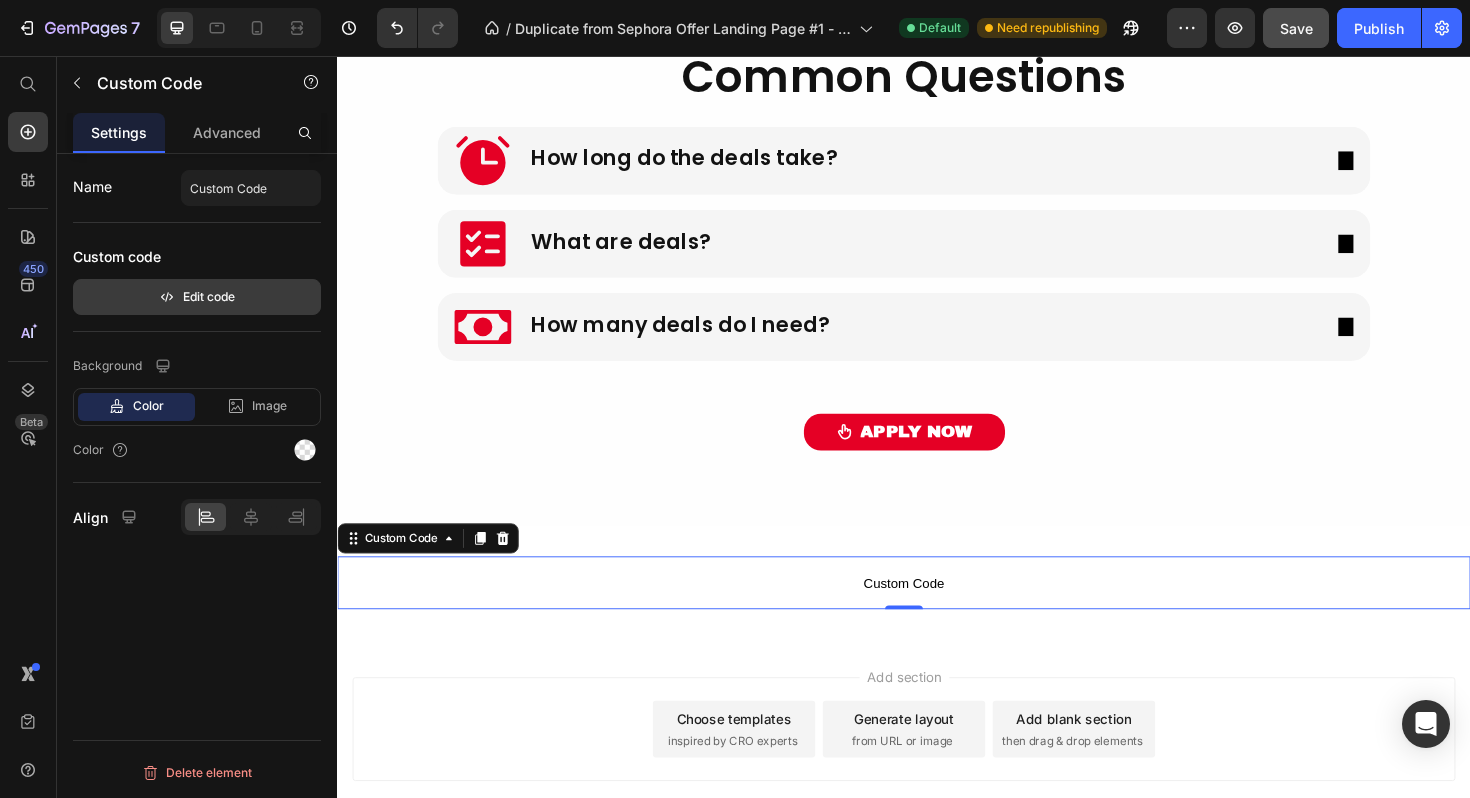 click on "Edit code" at bounding box center [197, 297] 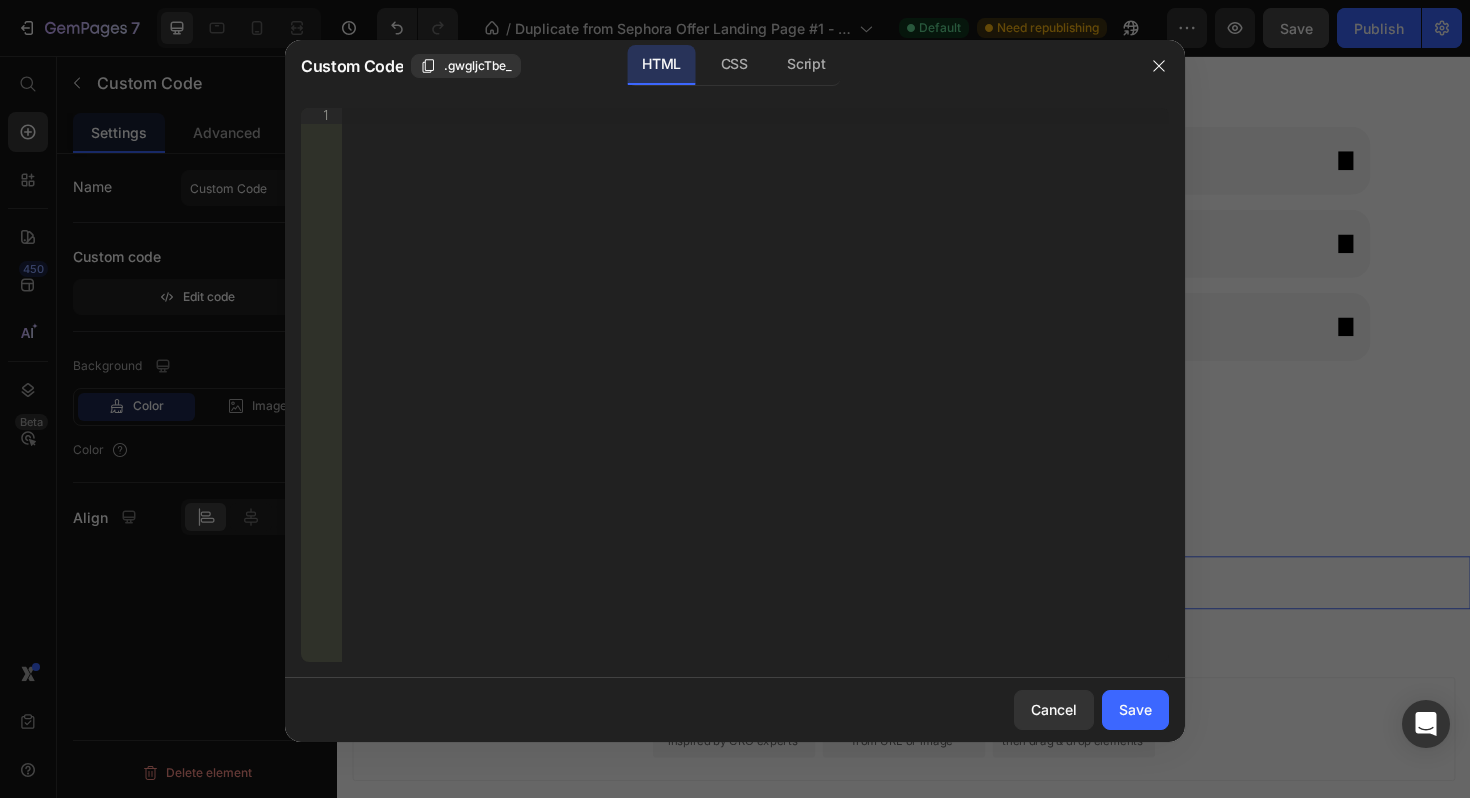 type 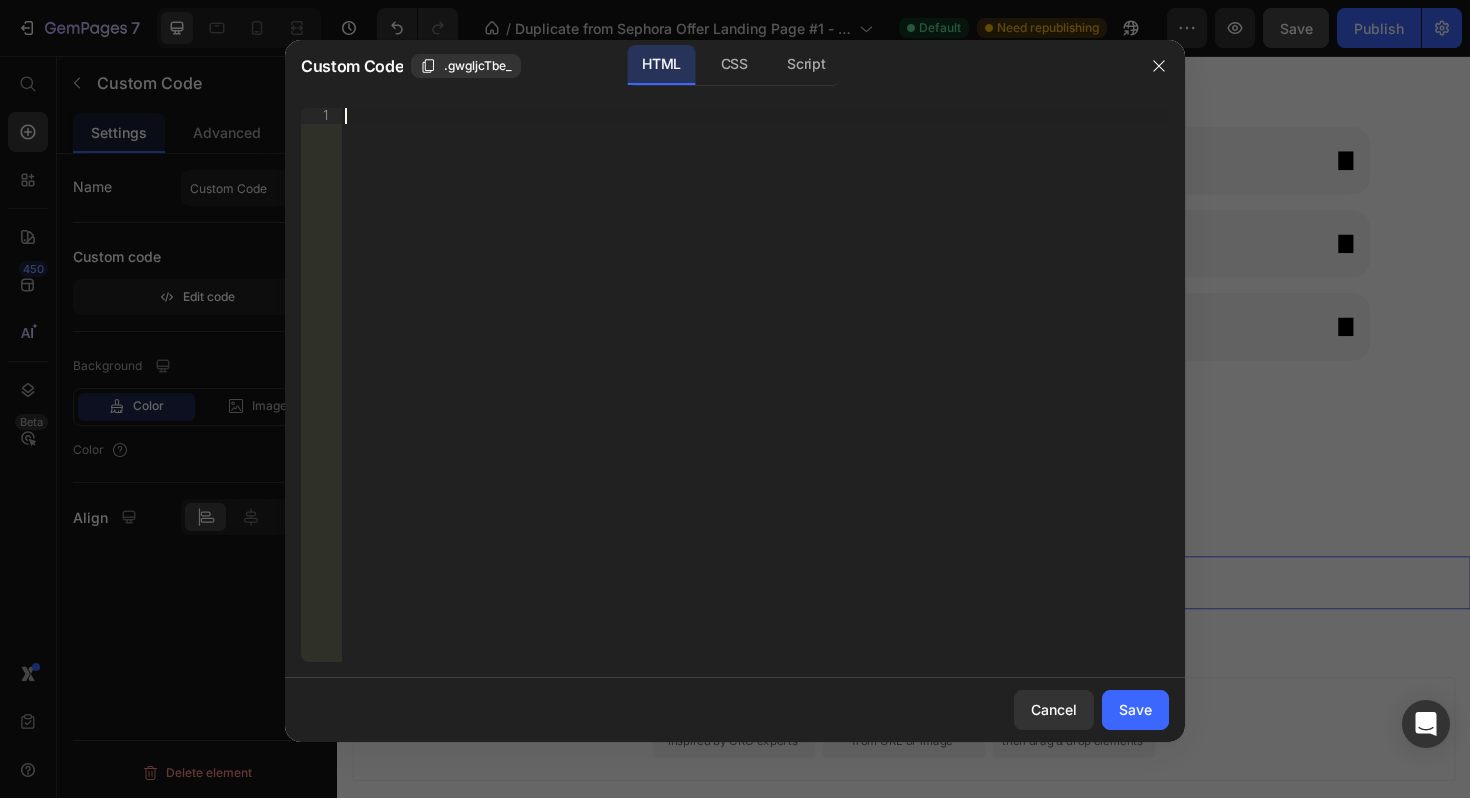 paste on "<script type="text/javascript" src="https://load.fomo.com/api/v1/TcAuQyr0iNcl7MOFJuco2Q/load.js" async></script>" 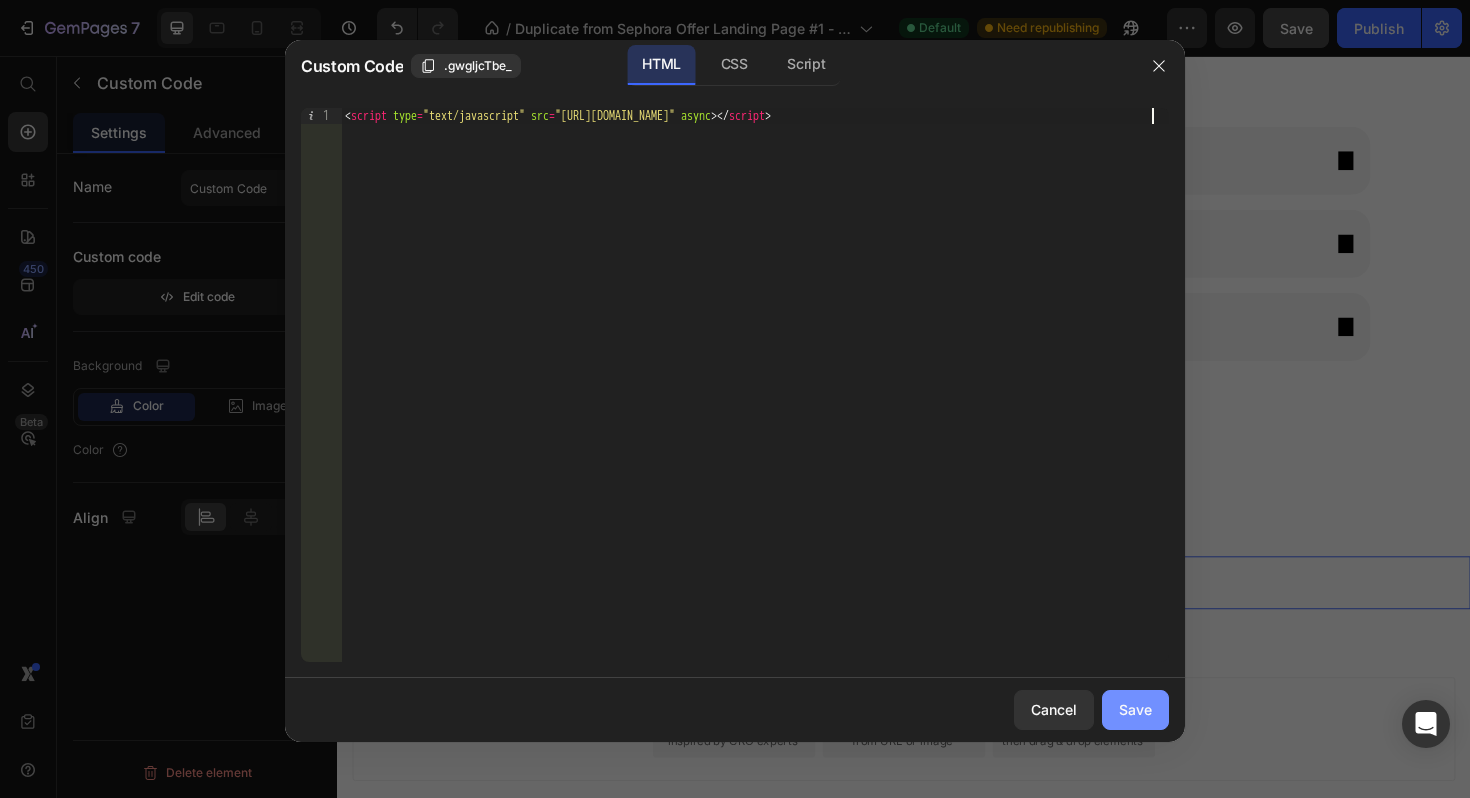 click on "Save" at bounding box center (1135, 709) 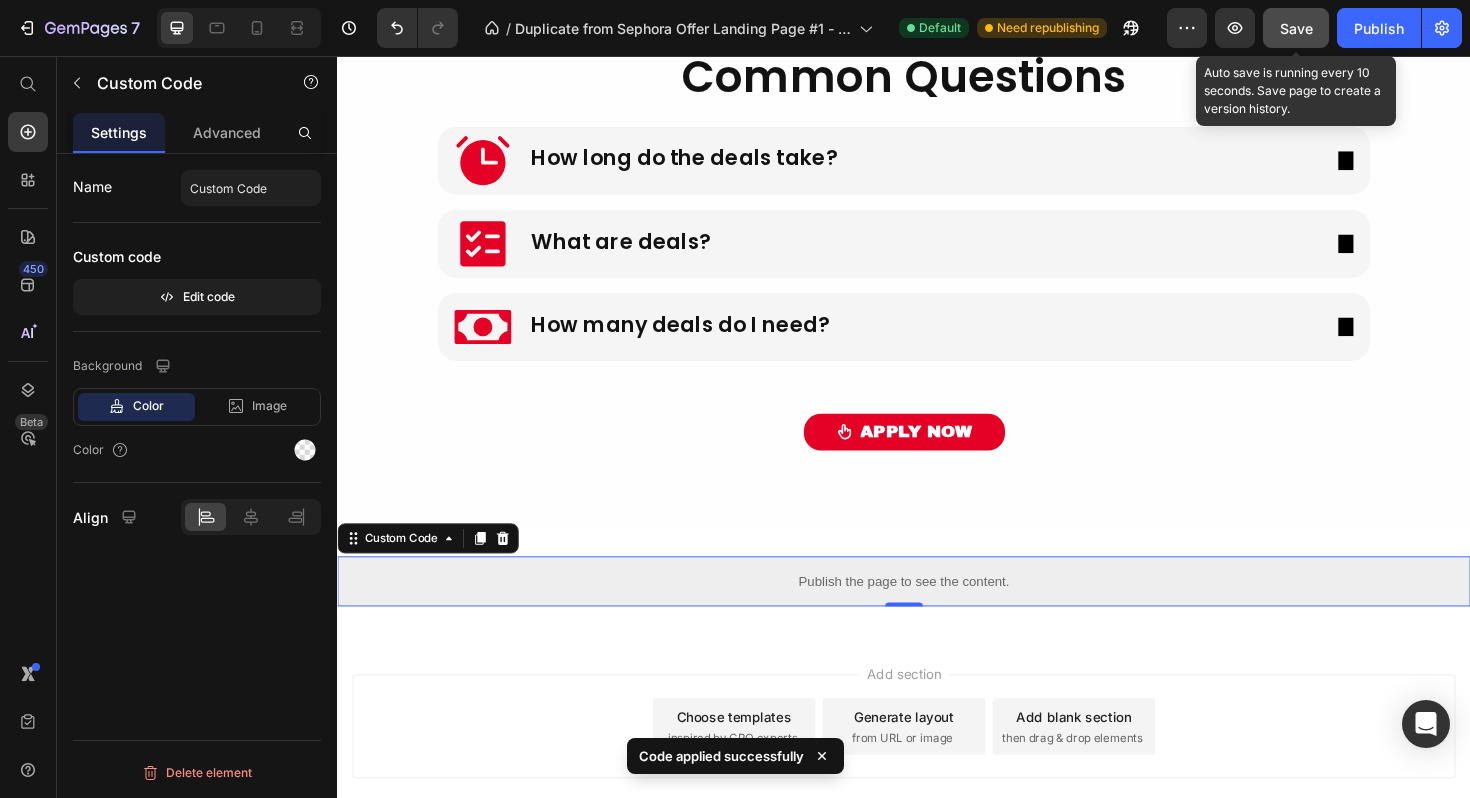 click on "Save" 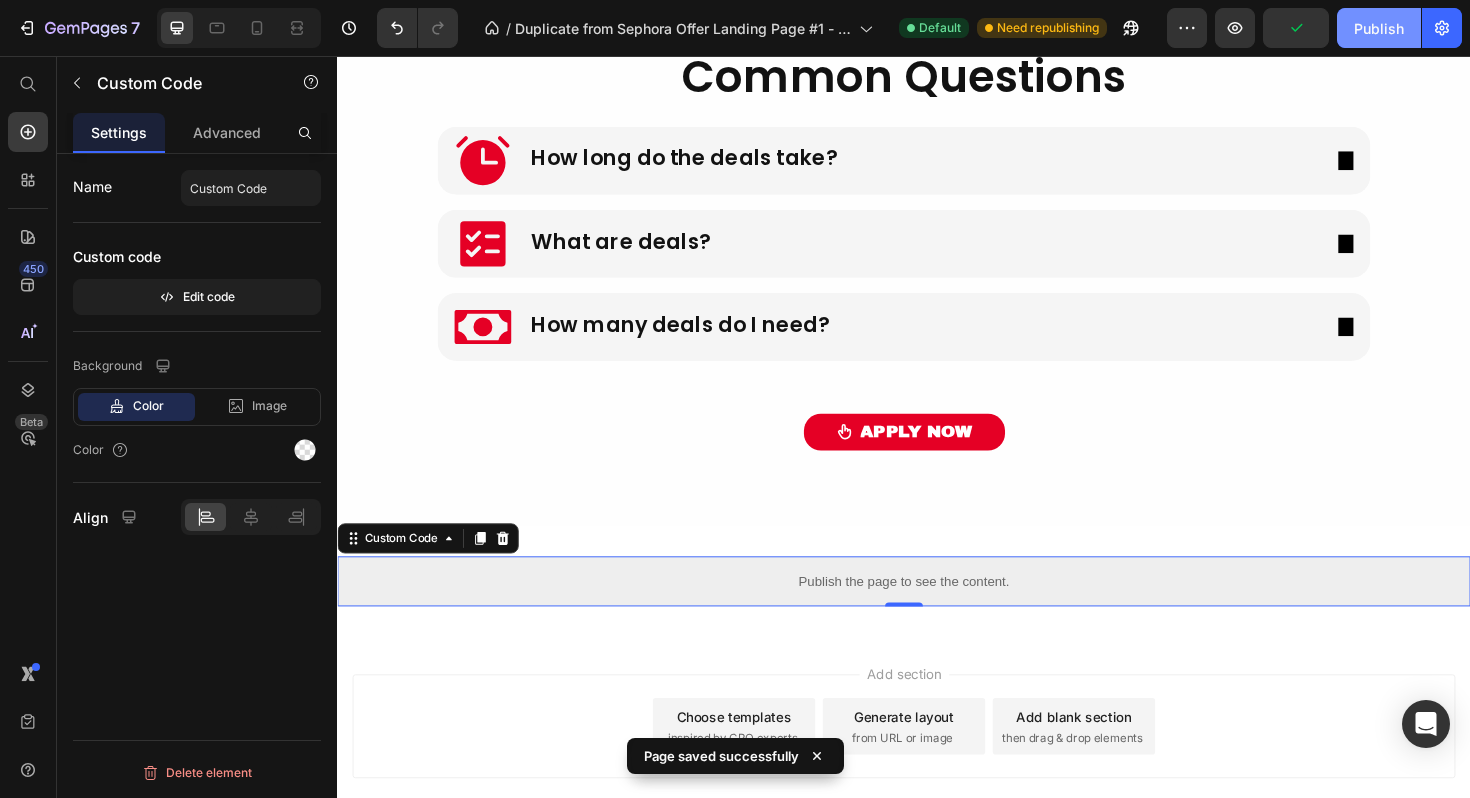 click on "Publish" at bounding box center (1379, 28) 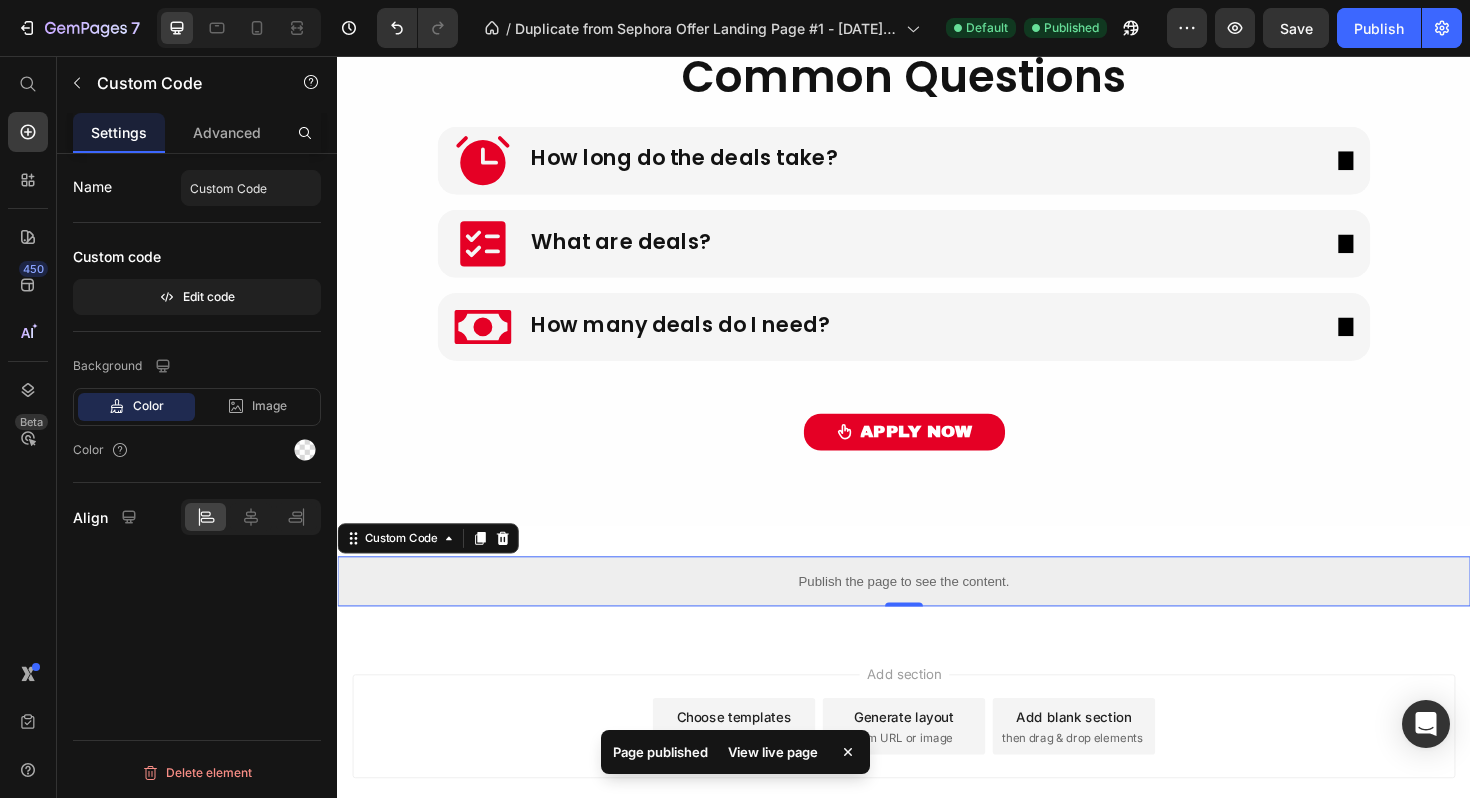 click on "View live page" at bounding box center [773, 752] 